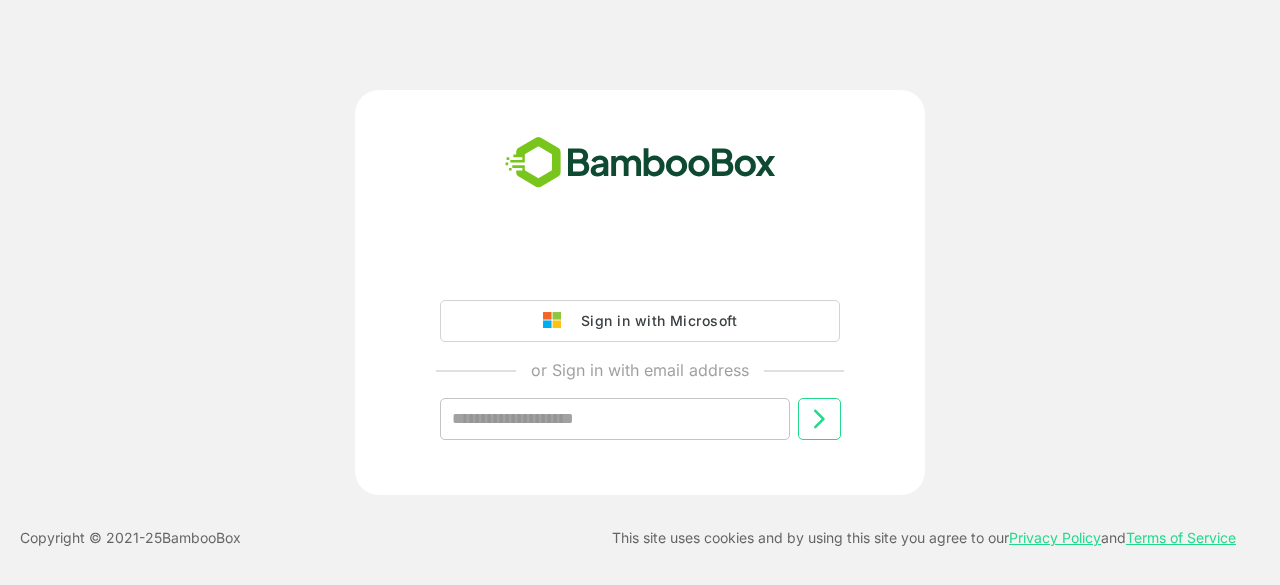 scroll, scrollTop: 0, scrollLeft: 0, axis: both 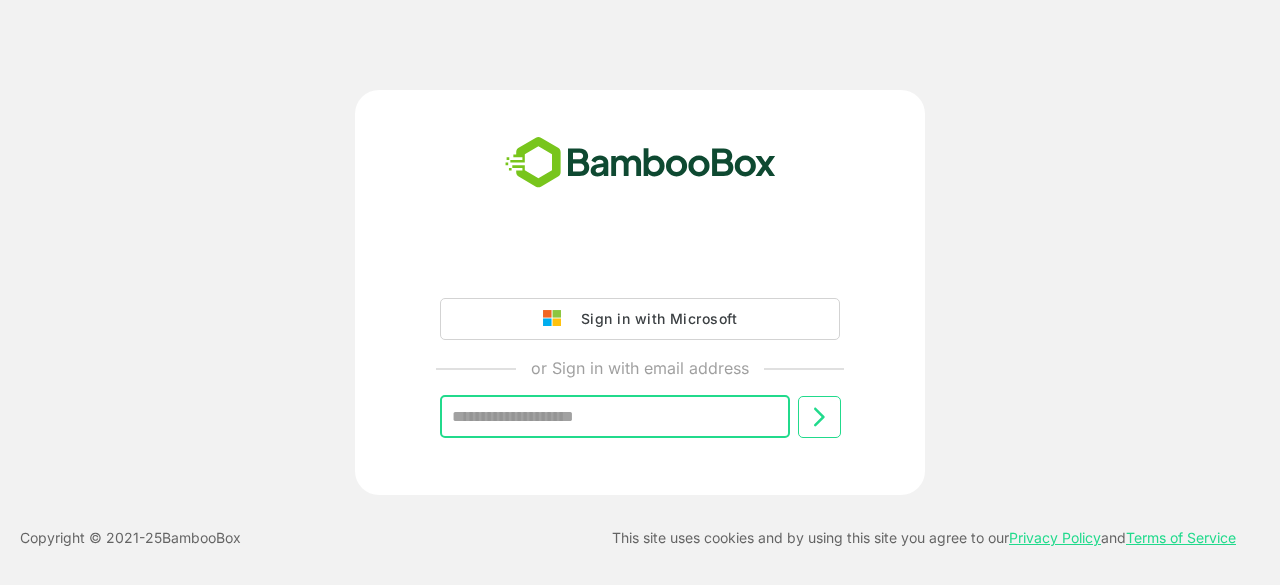 click at bounding box center [615, 417] 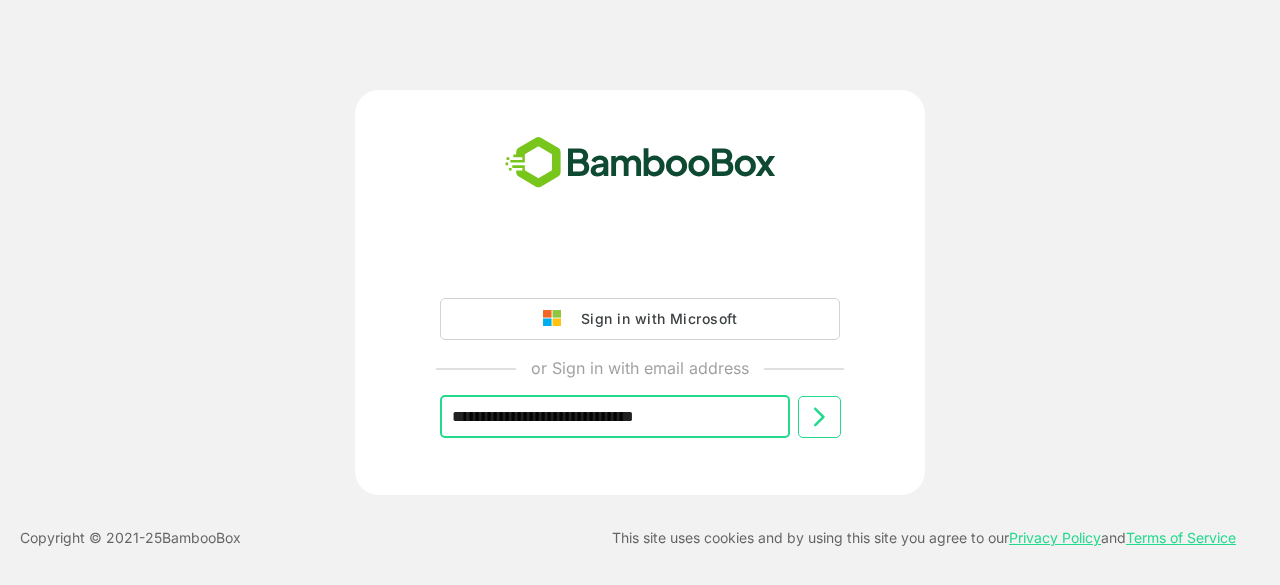 type on "**********" 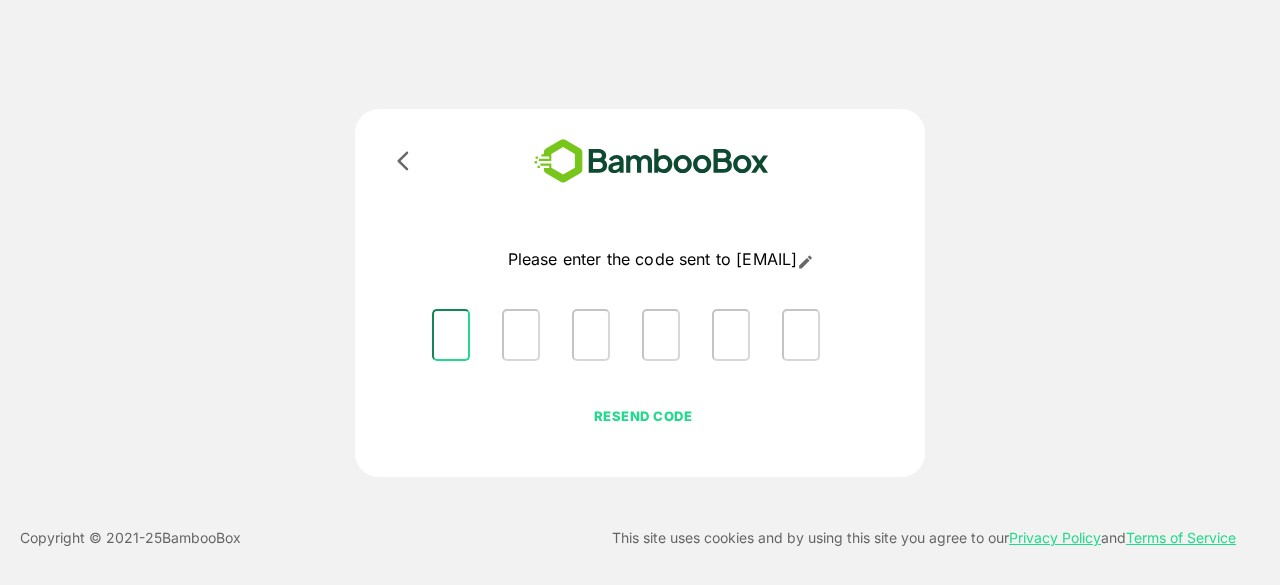 click at bounding box center (451, 335) 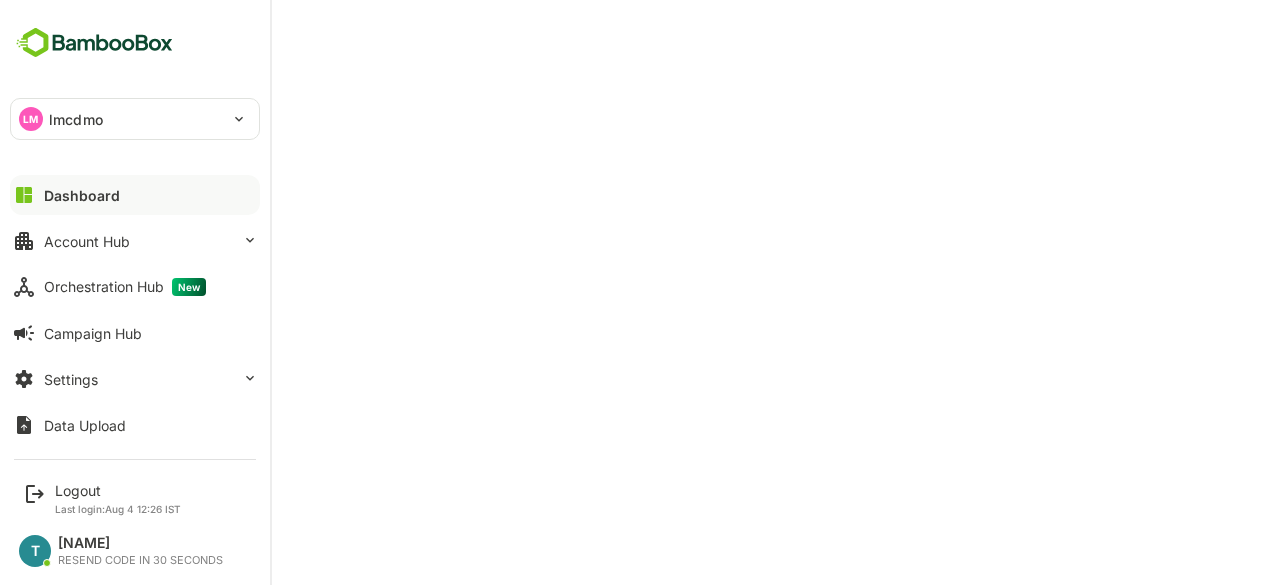 click on "Dashboard" at bounding box center [82, 195] 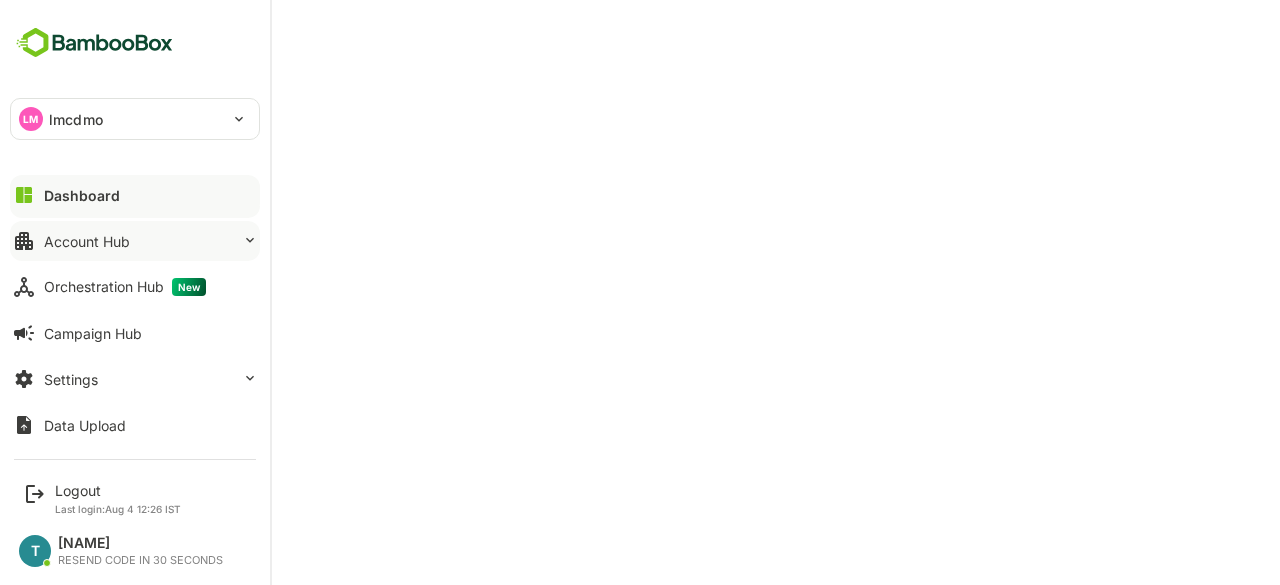 click on "Account Hub" at bounding box center (87, 241) 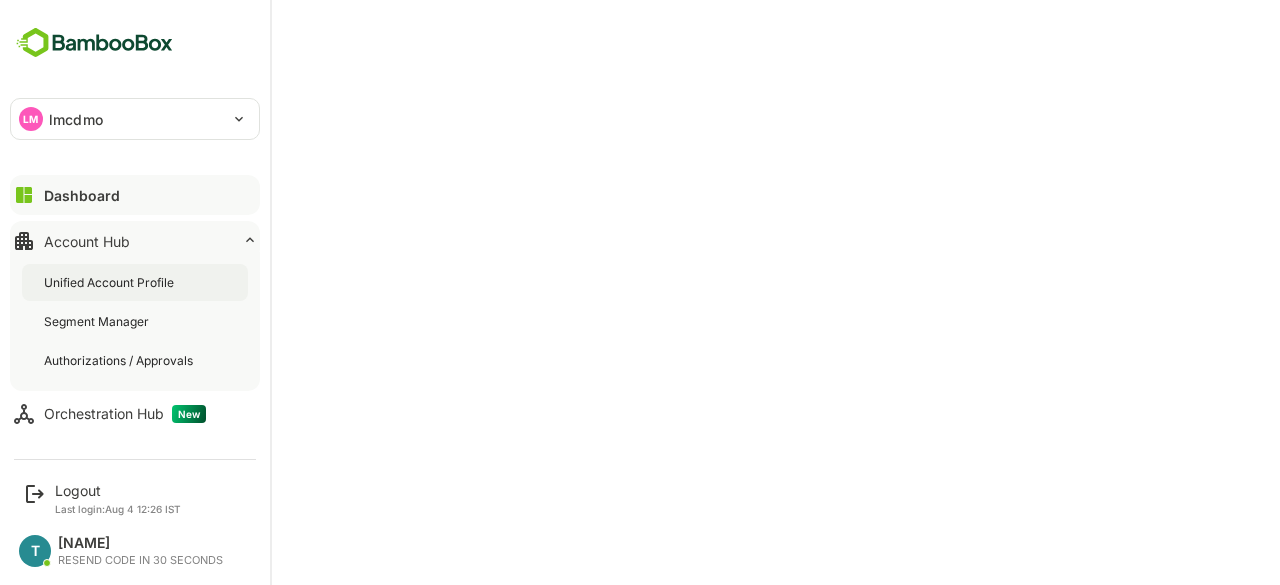 click on "Unified Account Profile" at bounding box center (111, 282) 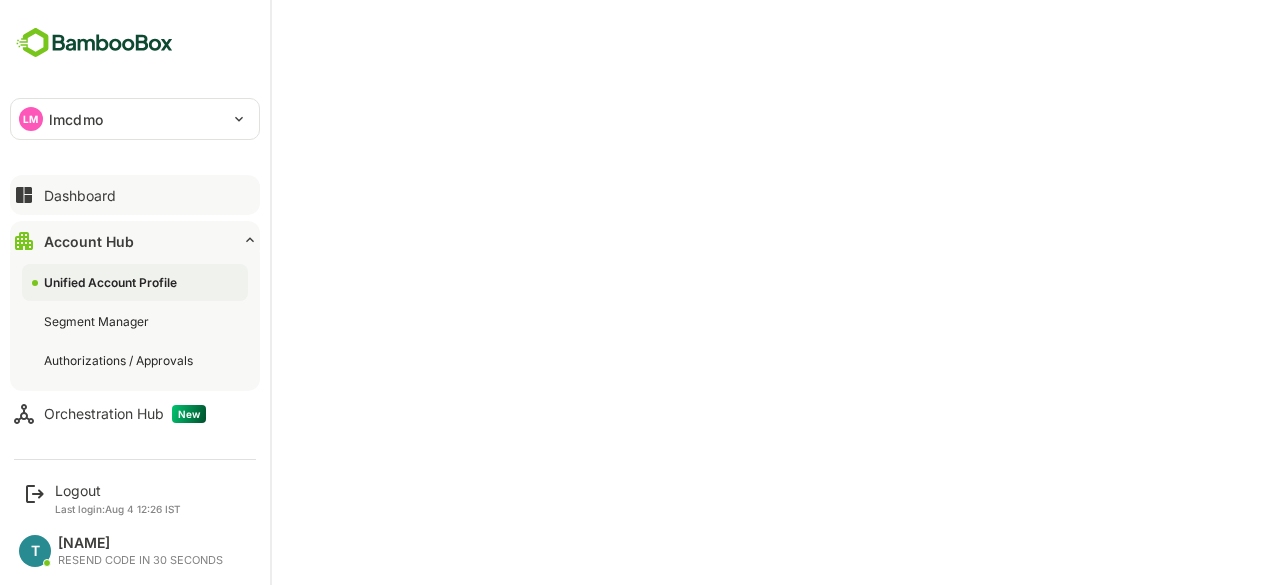 click on "Dashboard" at bounding box center [80, 195] 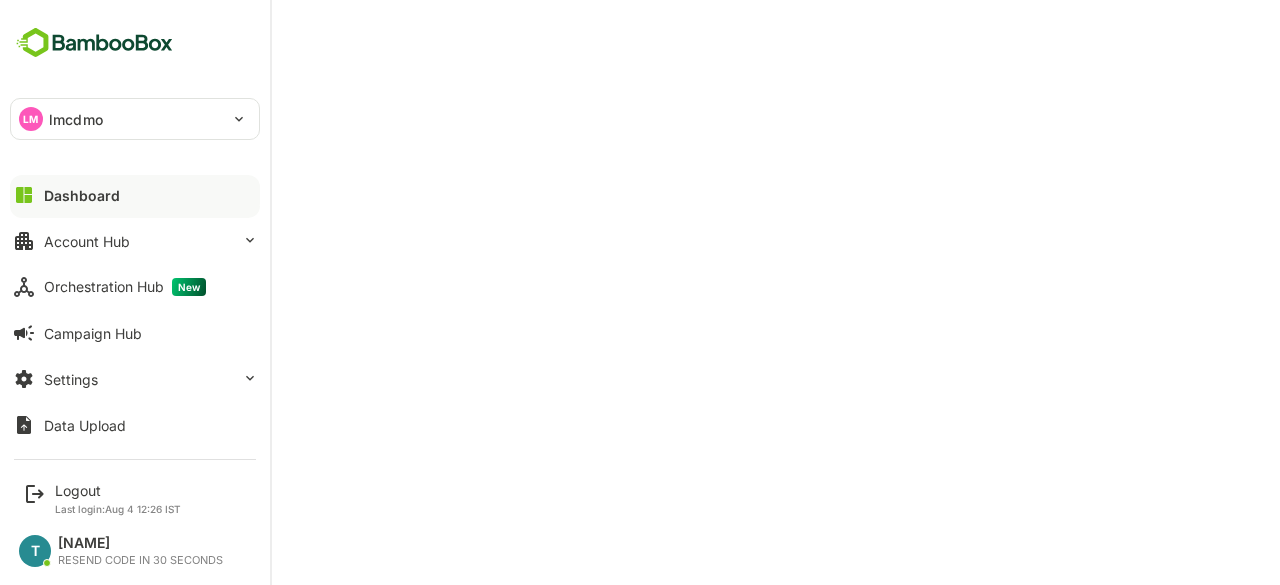 click on "Dashboard" at bounding box center [82, 195] 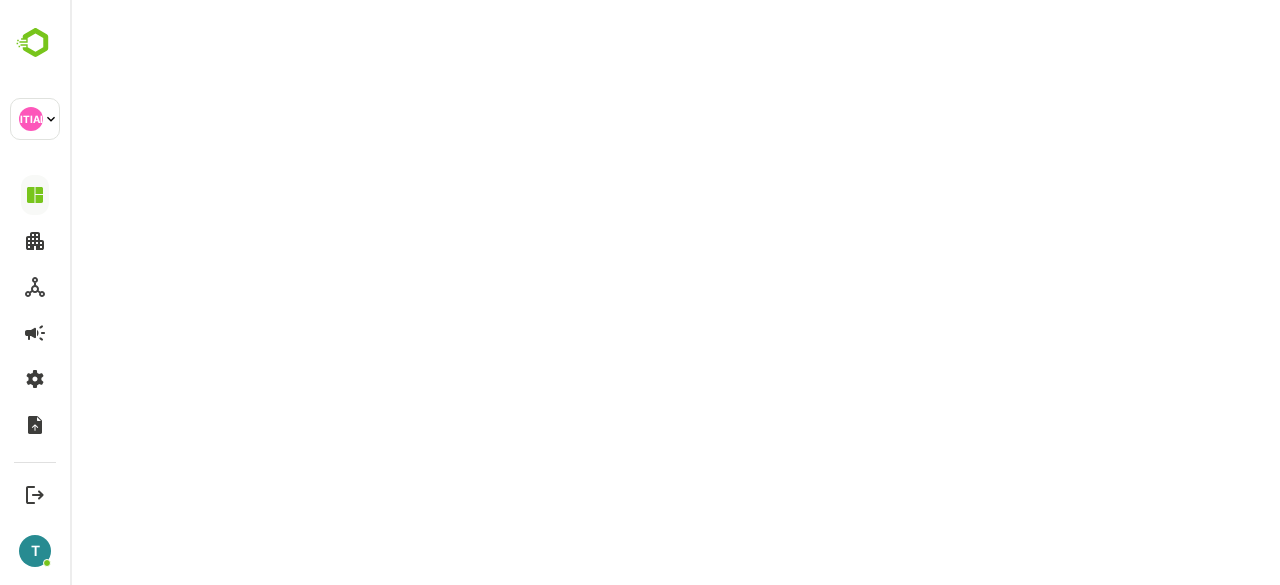 scroll, scrollTop: 0, scrollLeft: 0, axis: both 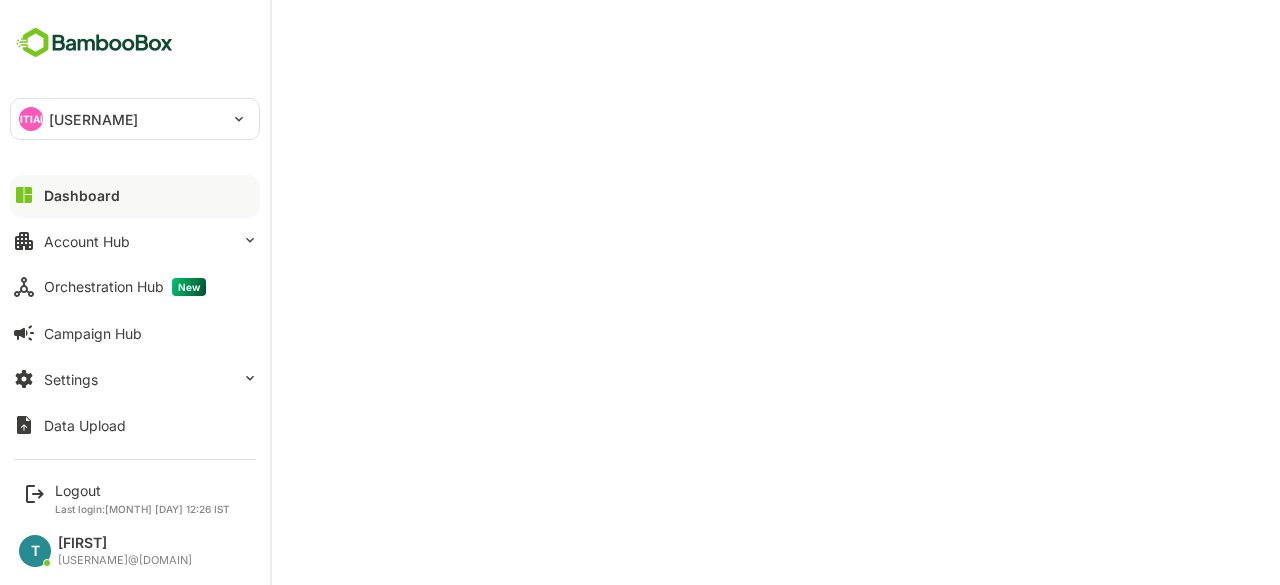 click on "Dashboard" at bounding box center [82, 195] 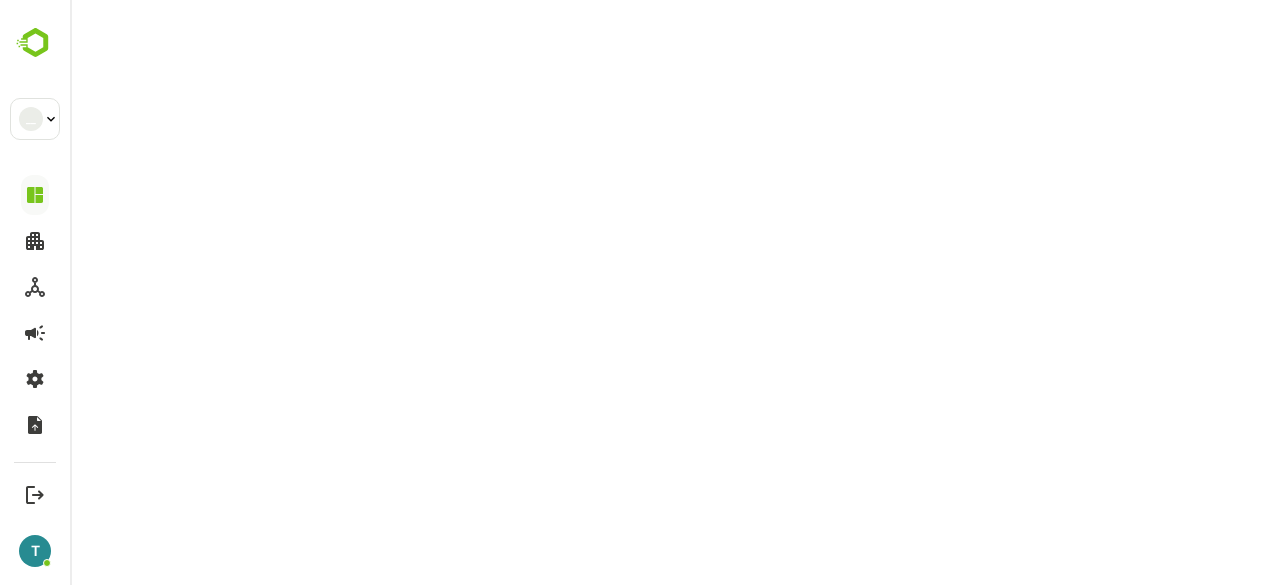 scroll, scrollTop: 0, scrollLeft: 0, axis: both 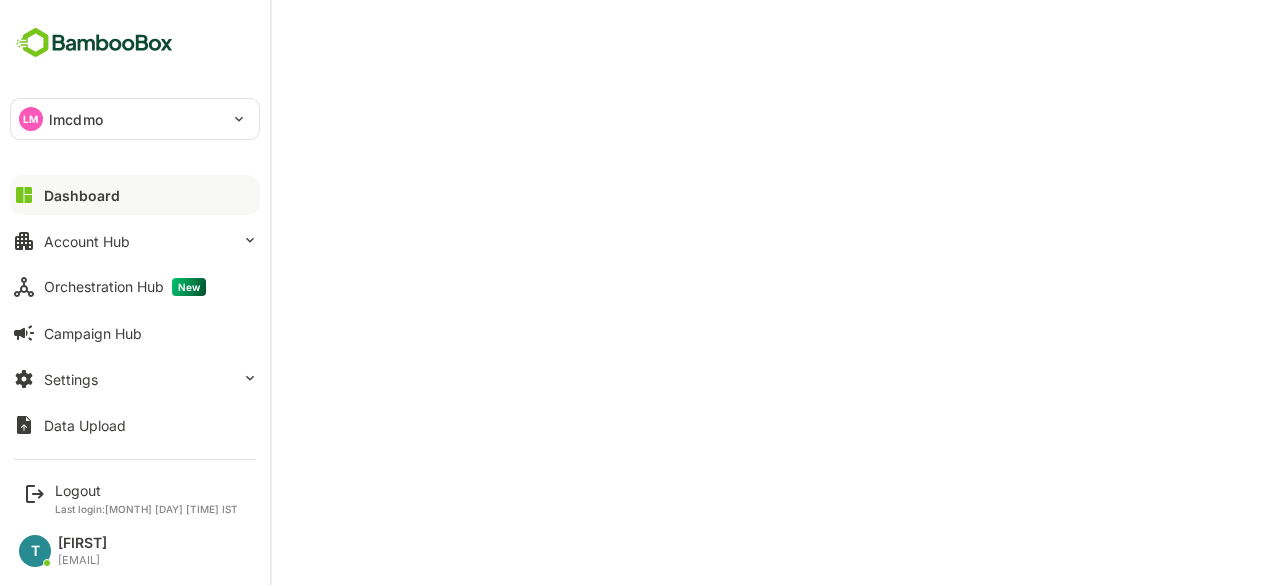 click on "Dashboard" at bounding box center [135, 195] 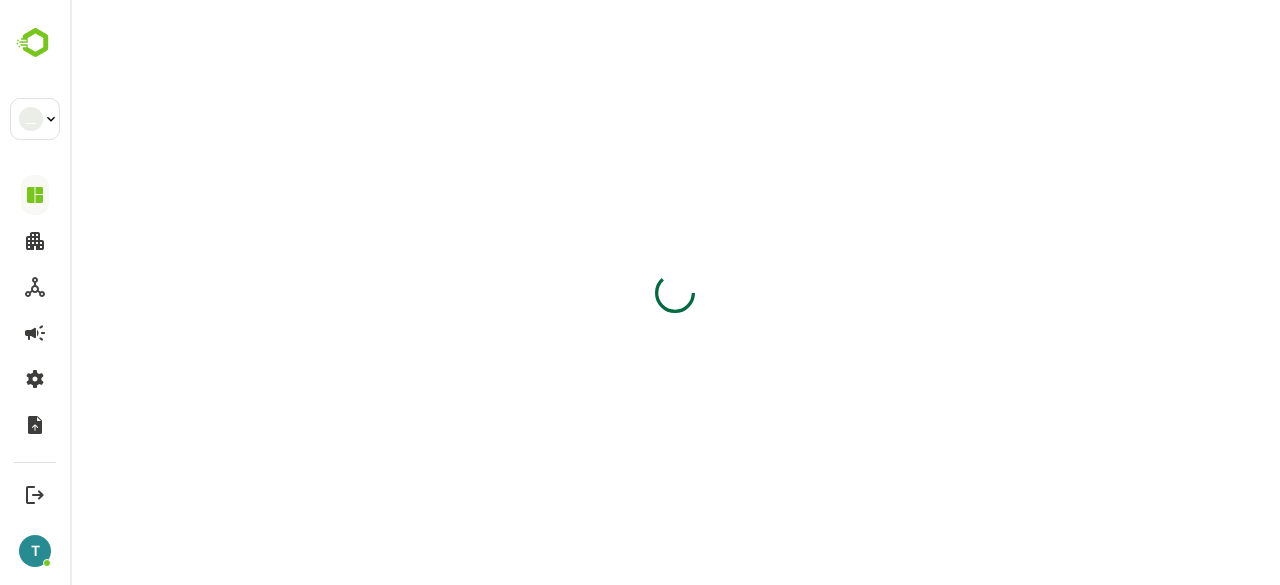 scroll, scrollTop: 0, scrollLeft: 0, axis: both 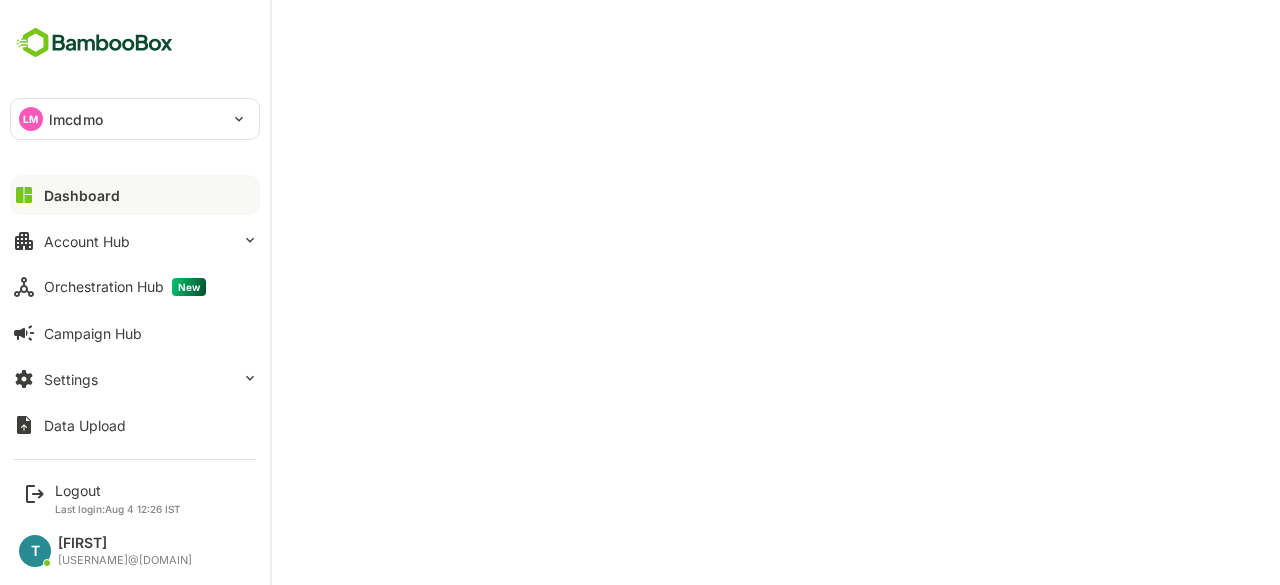 click on "Dashboard" at bounding box center (82, 195) 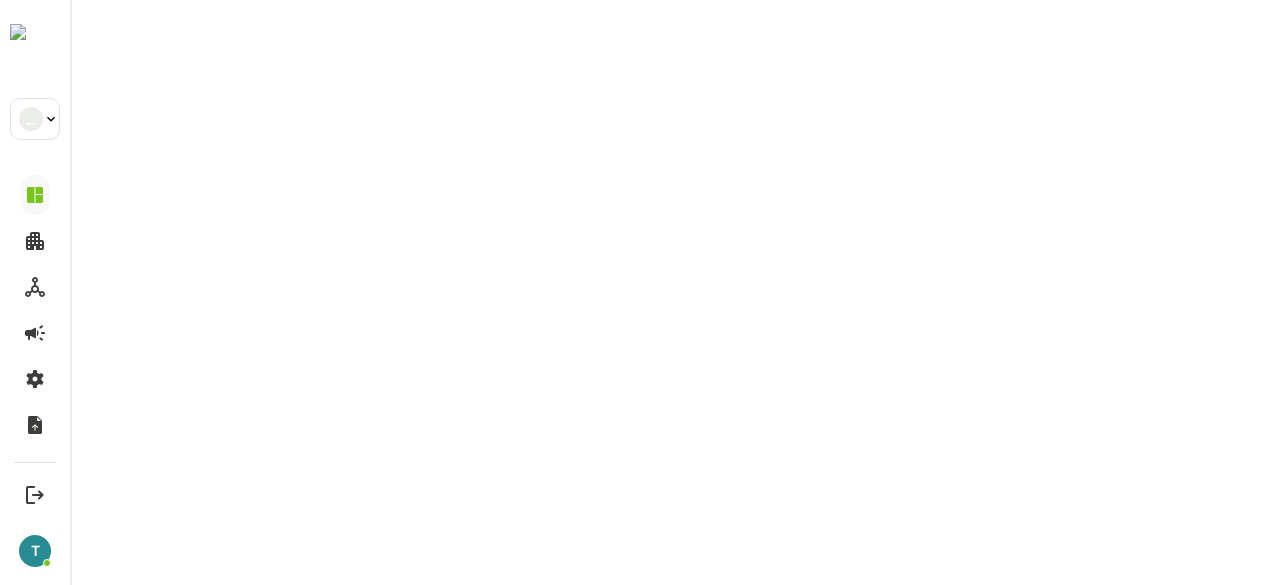 scroll, scrollTop: 0, scrollLeft: 0, axis: both 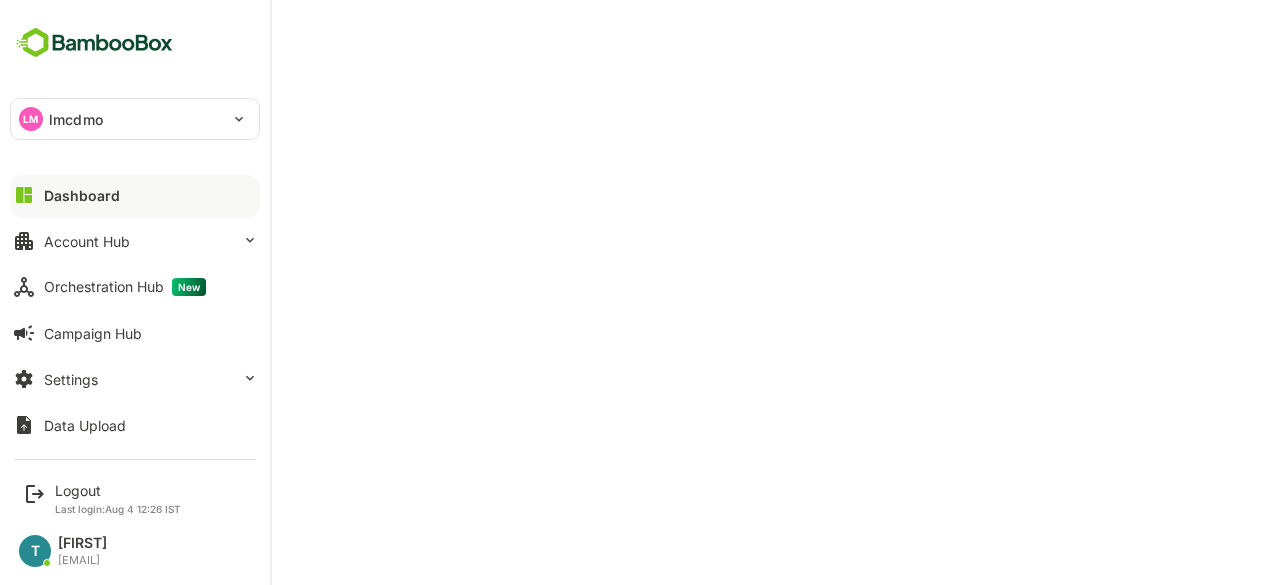 click on "Dashboard" at bounding box center (82, 195) 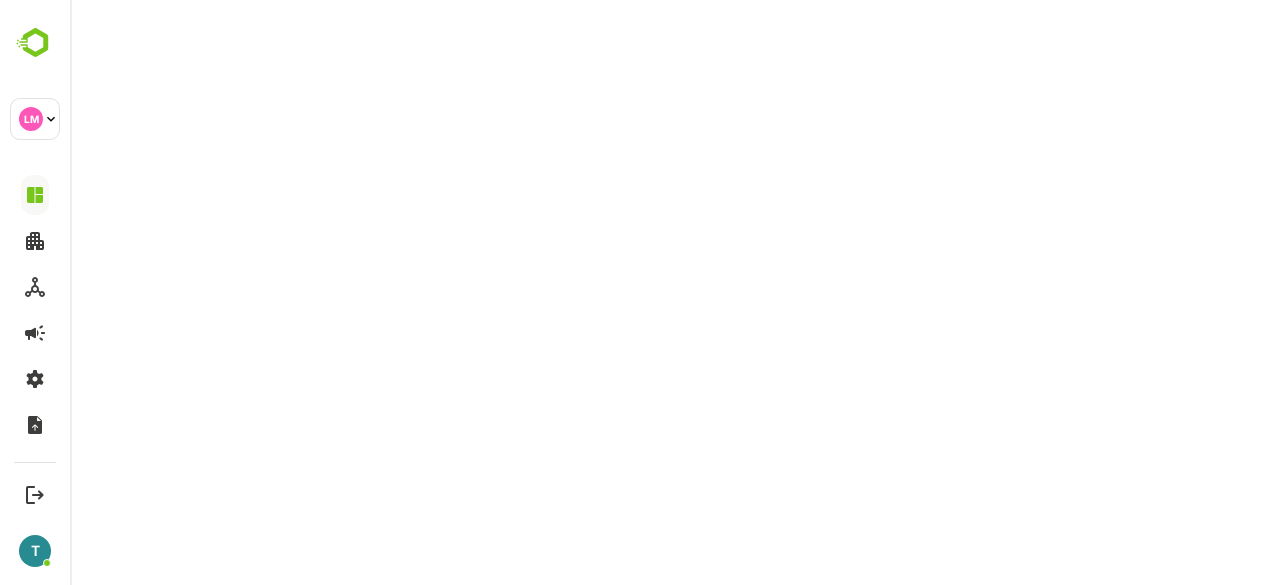 scroll, scrollTop: 0, scrollLeft: 0, axis: both 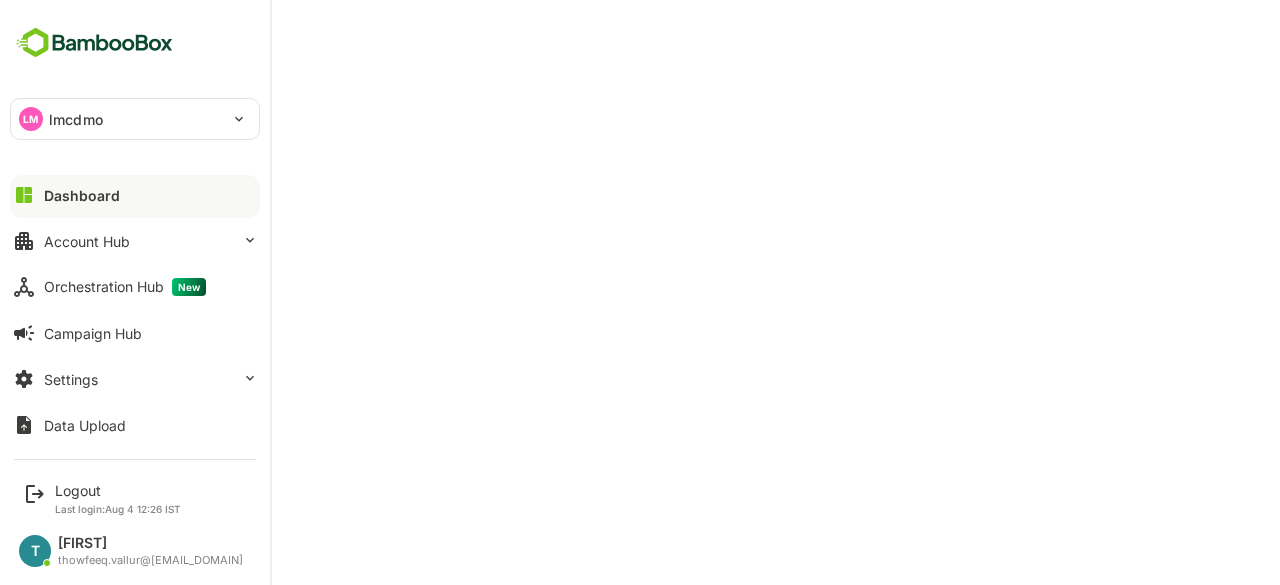 click on "Dashboard" at bounding box center (82, 195) 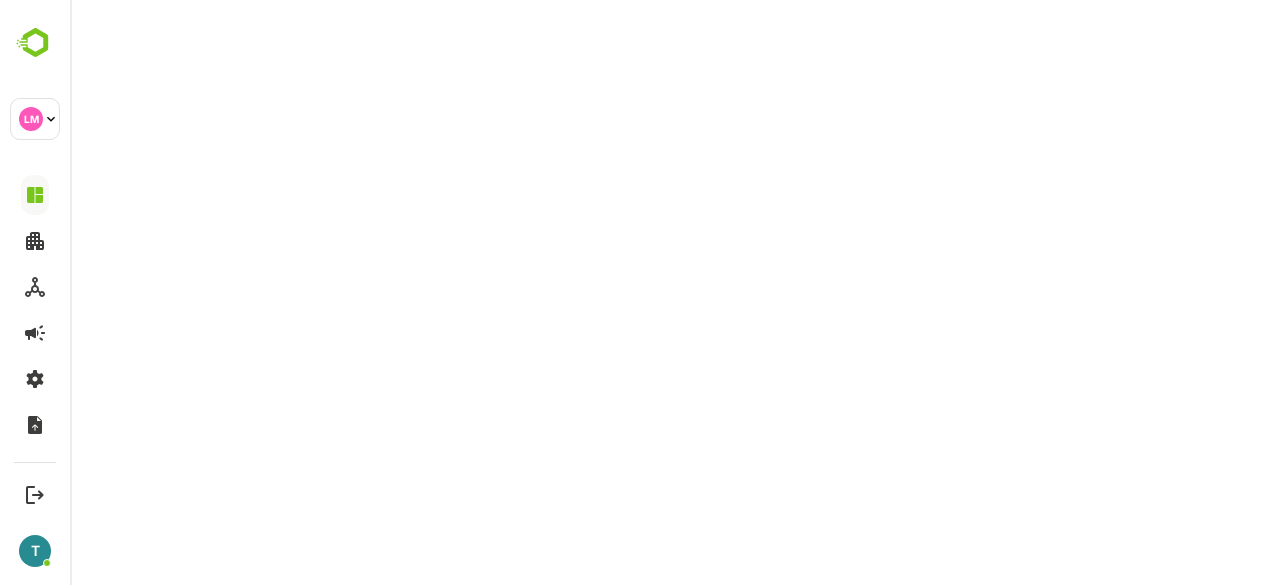 scroll, scrollTop: 0, scrollLeft: 0, axis: both 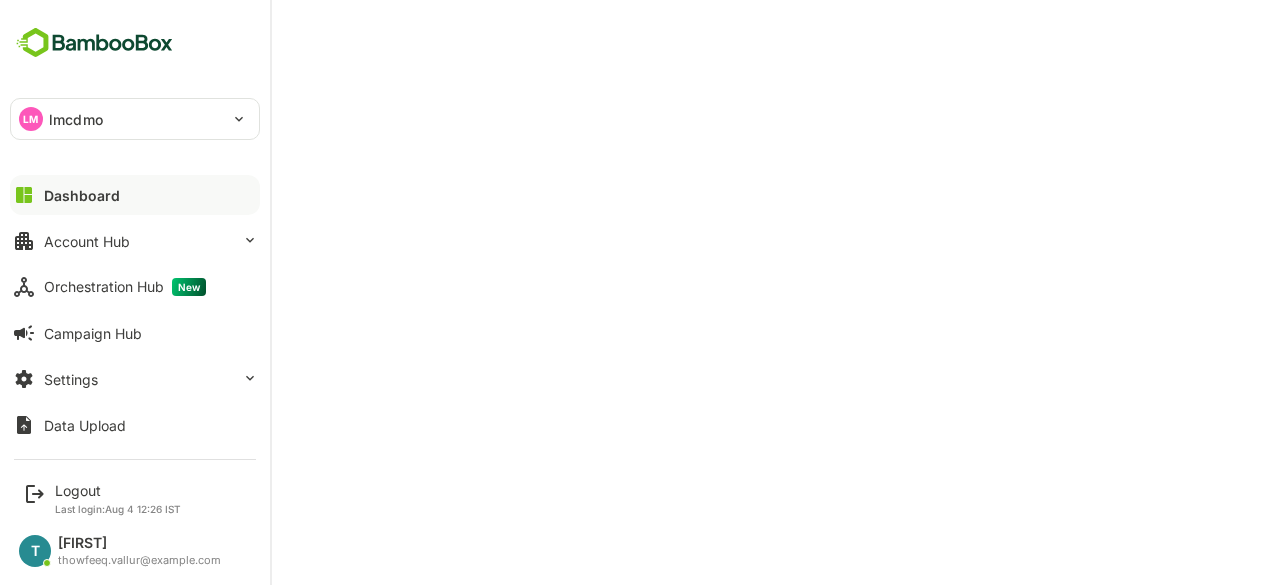 click on "Dashboard" at bounding box center [135, 195] 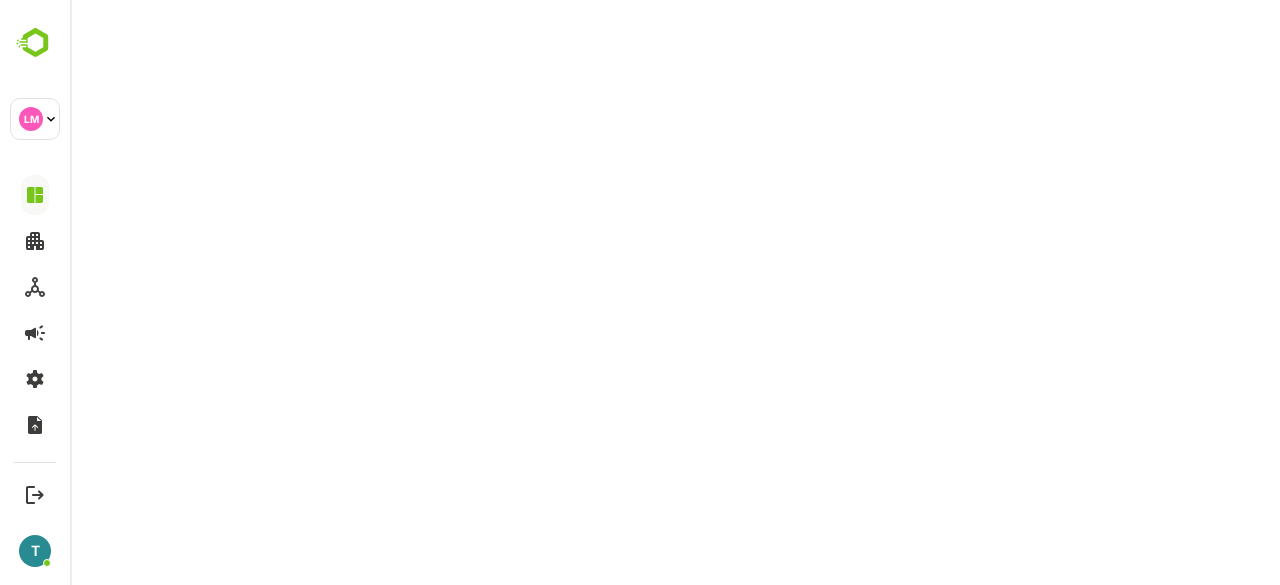 scroll, scrollTop: 0, scrollLeft: 0, axis: both 